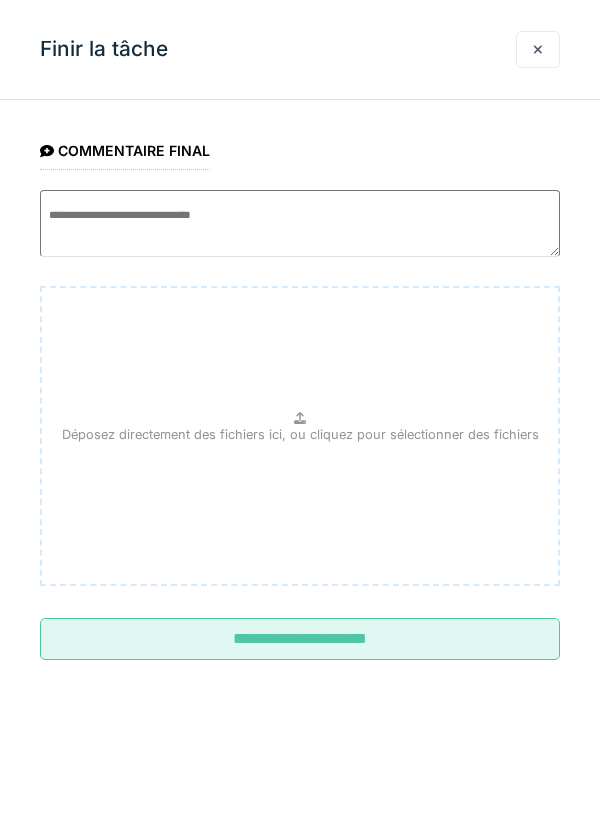 scroll, scrollTop: 0, scrollLeft: 0, axis: both 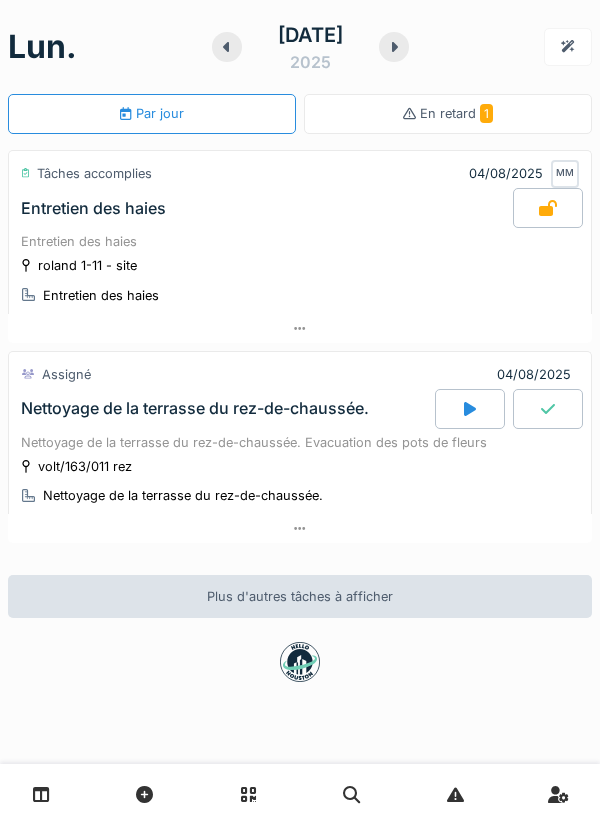 click at bounding box center (548, 208) 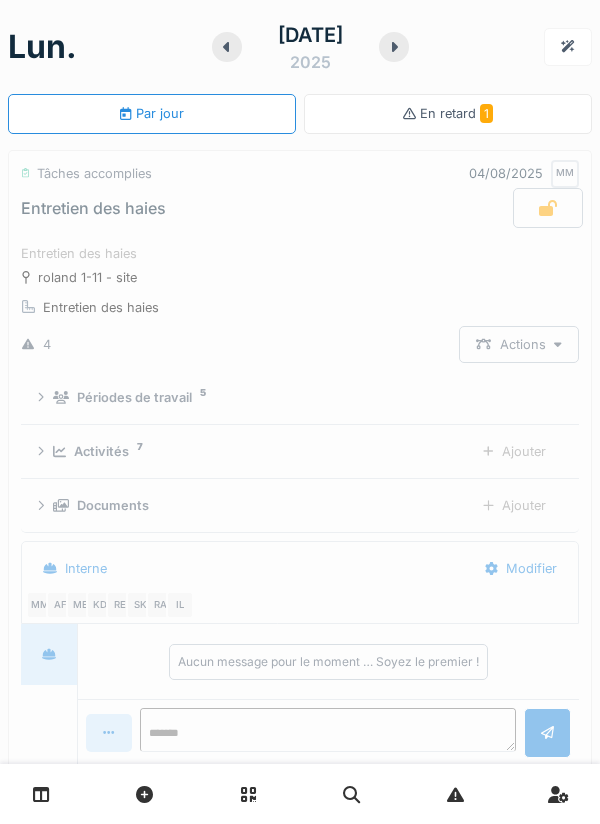 scroll, scrollTop: 70, scrollLeft: 0, axis: vertical 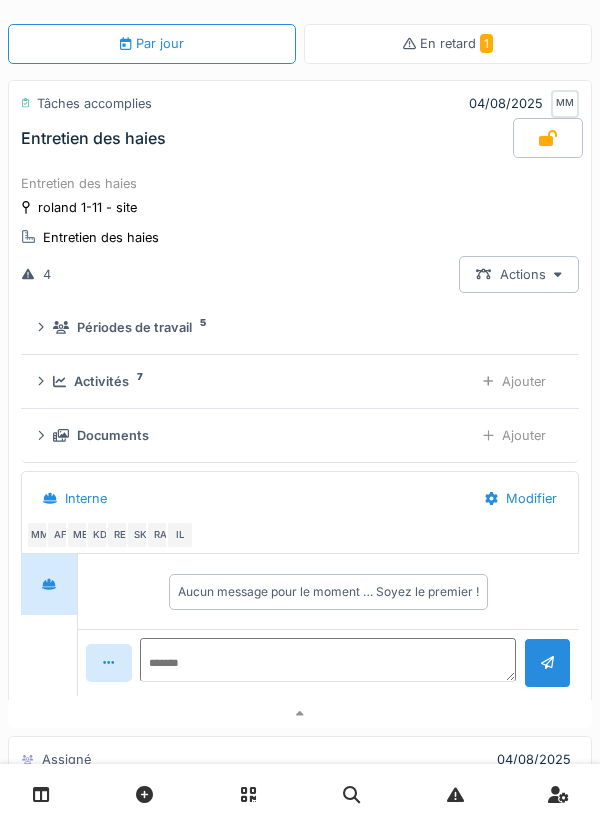 click at bounding box center [41, 794] 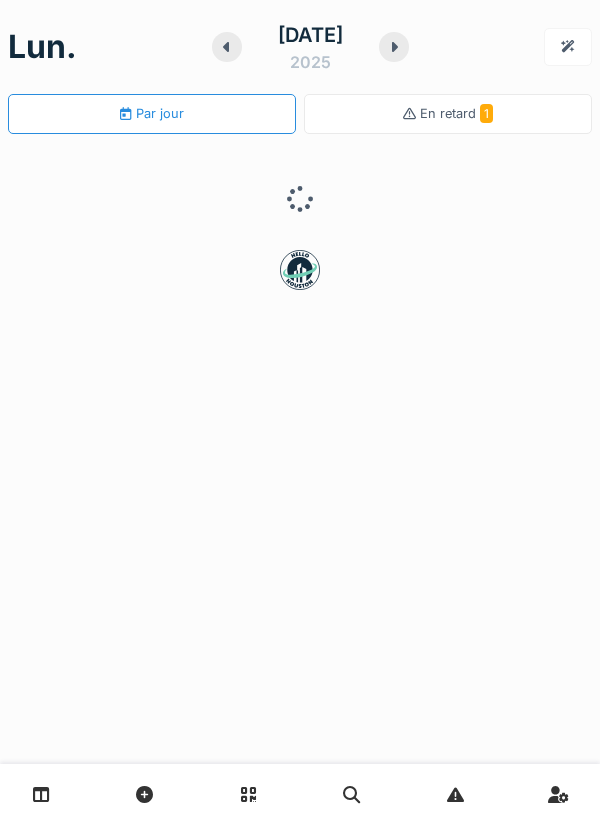 scroll, scrollTop: 0, scrollLeft: 0, axis: both 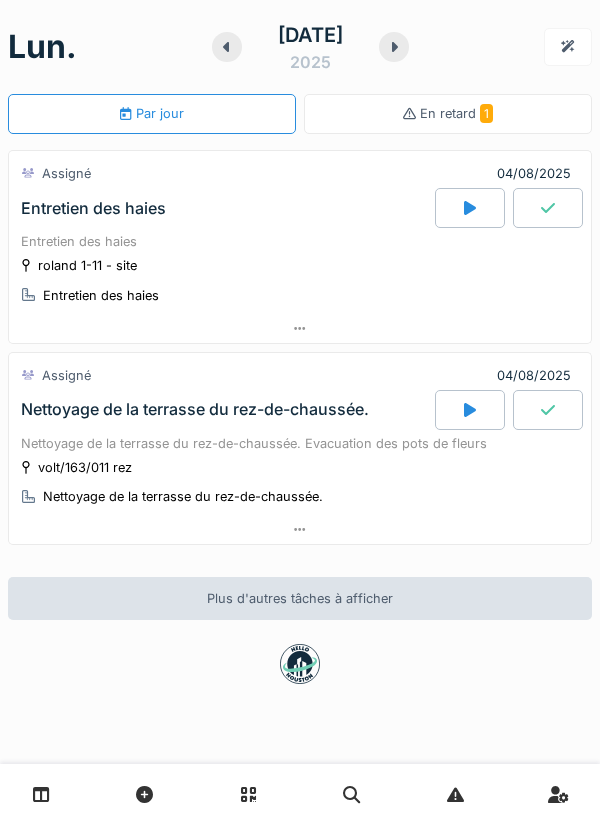 click on "En retard   1" at bounding box center [456, 113] 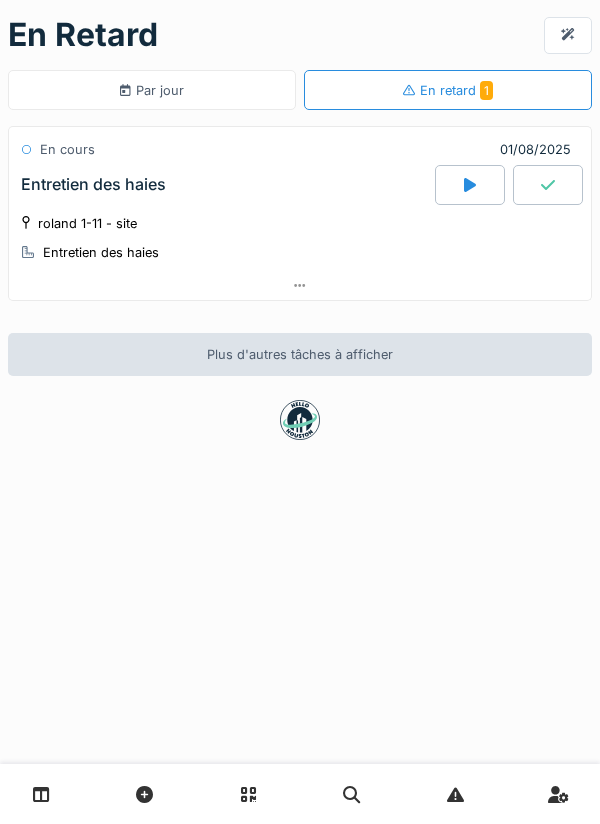 click on "Par jour" at bounding box center (151, 90) 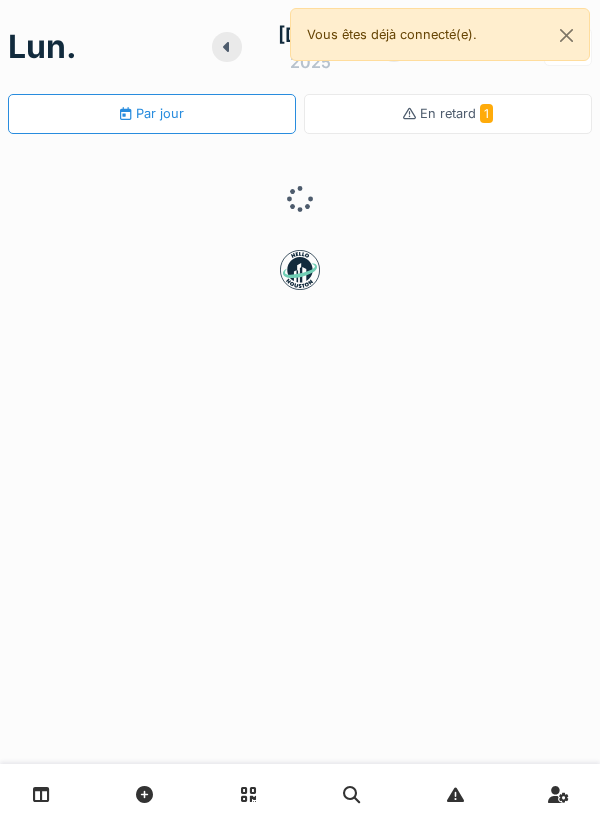 scroll, scrollTop: 0, scrollLeft: 0, axis: both 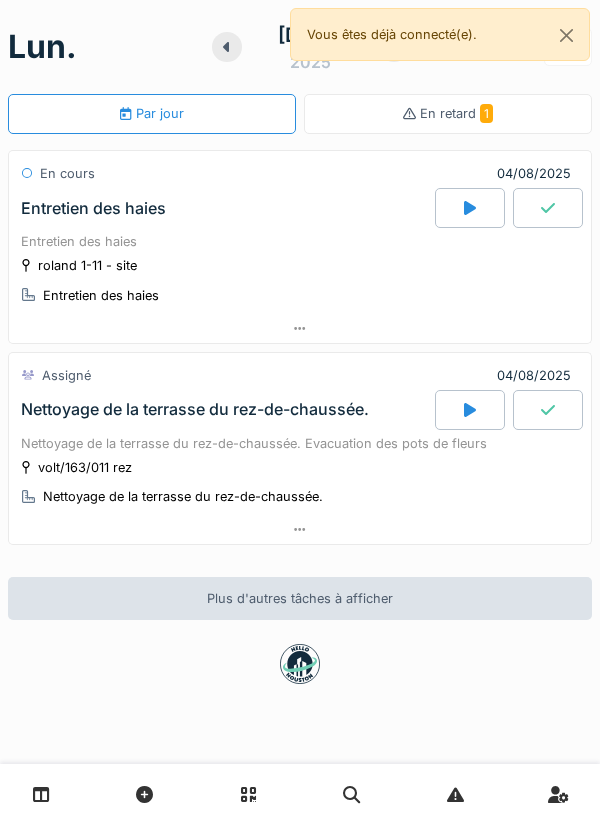 click at bounding box center (558, 794) 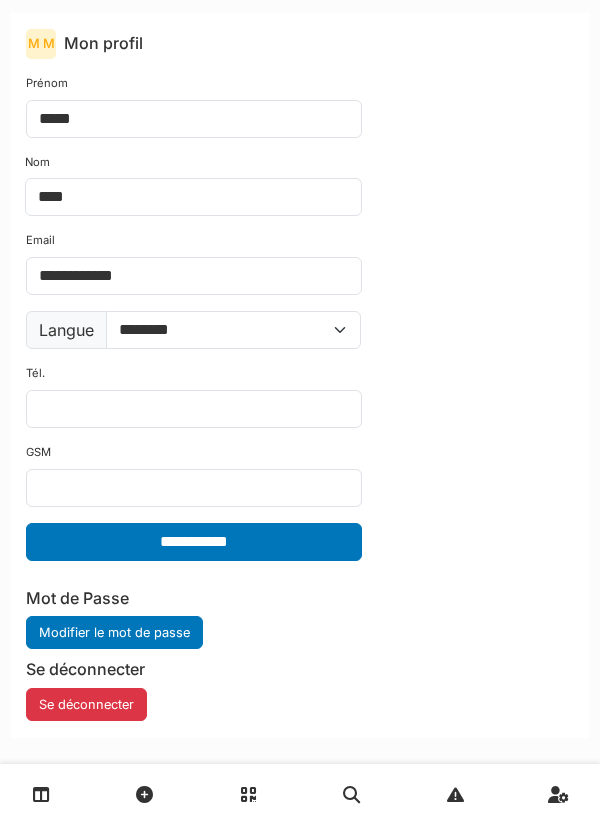 click at bounding box center (248, 794) 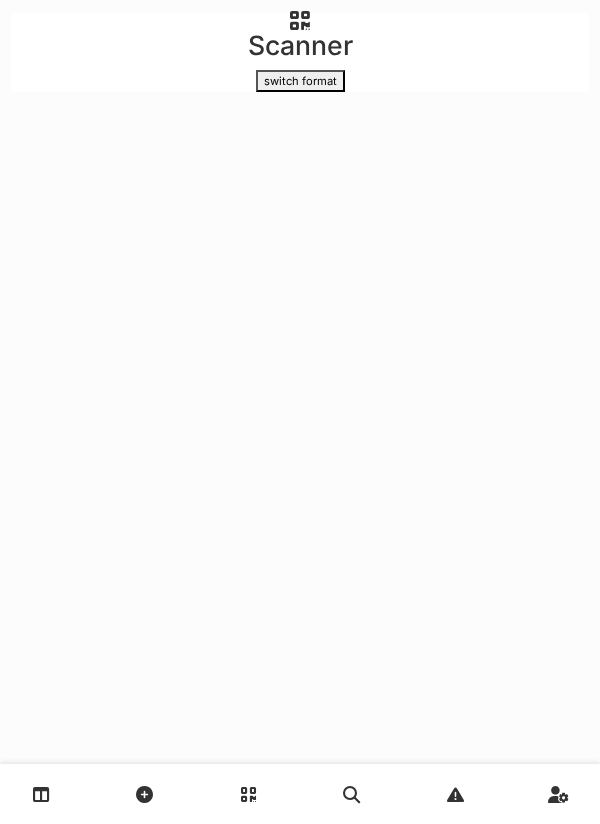 click at bounding box center (41, 794) 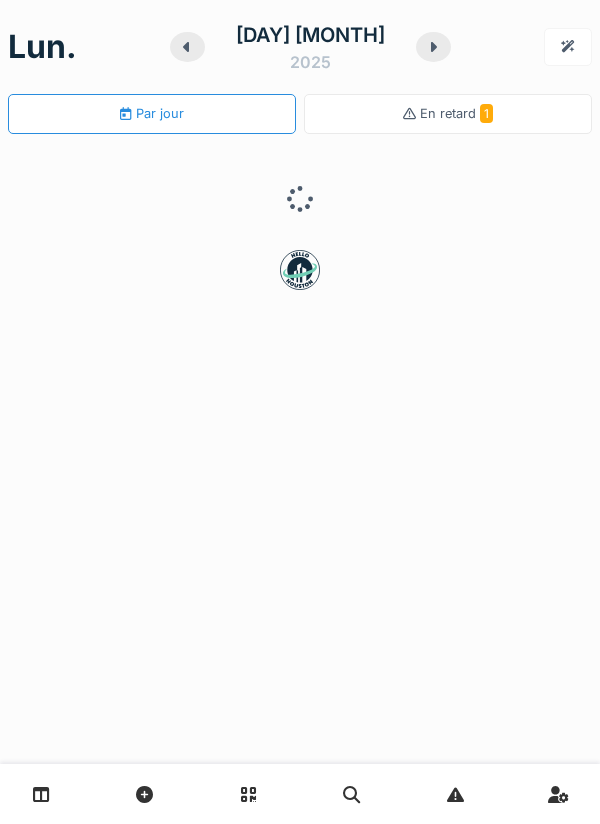 scroll, scrollTop: 0, scrollLeft: 0, axis: both 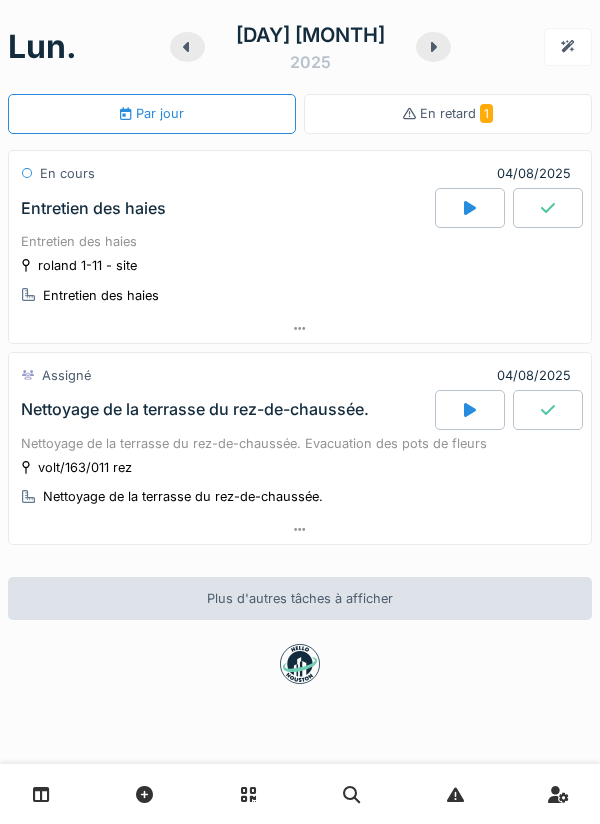 click 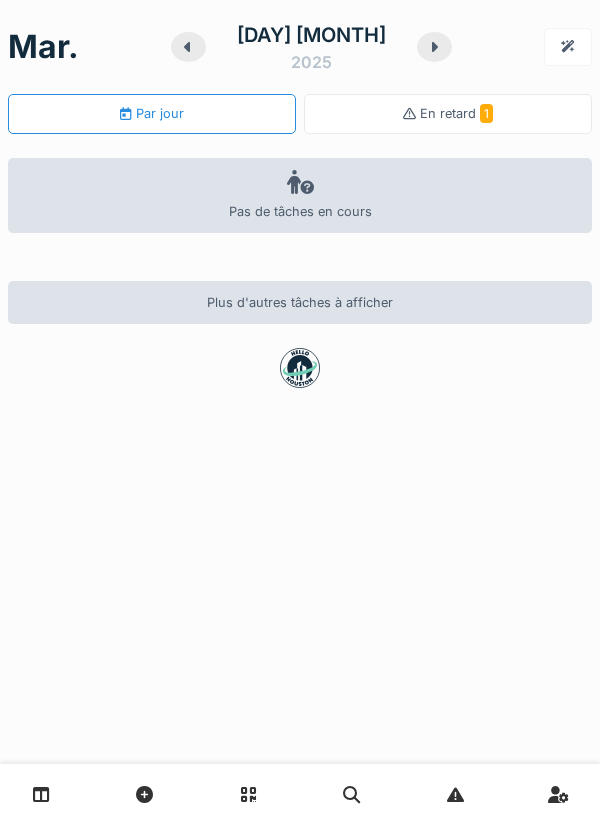 click at bounding box center (188, 47) 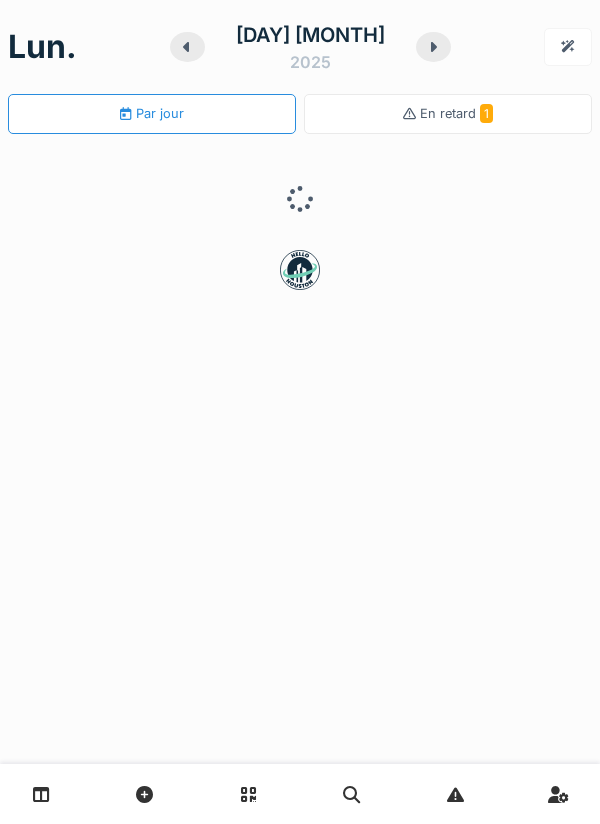 click 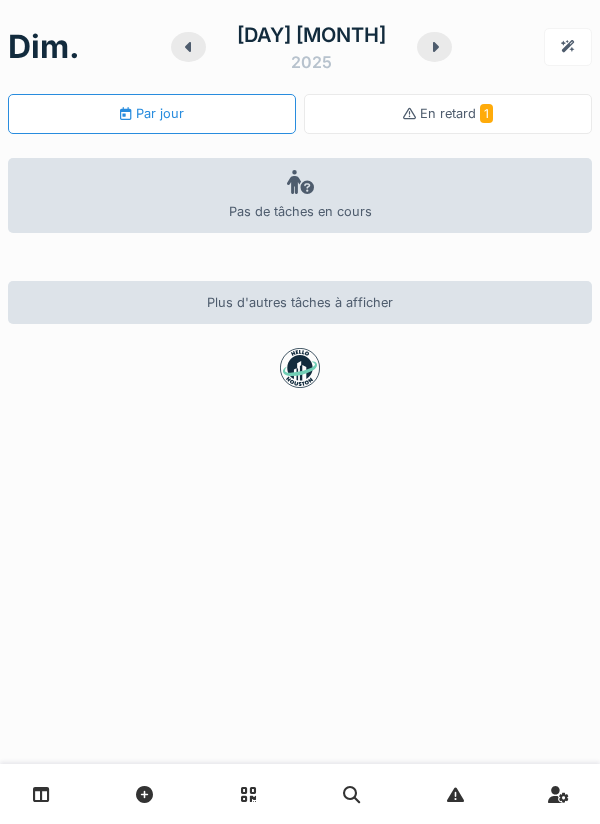 click at bounding box center [188, 47] 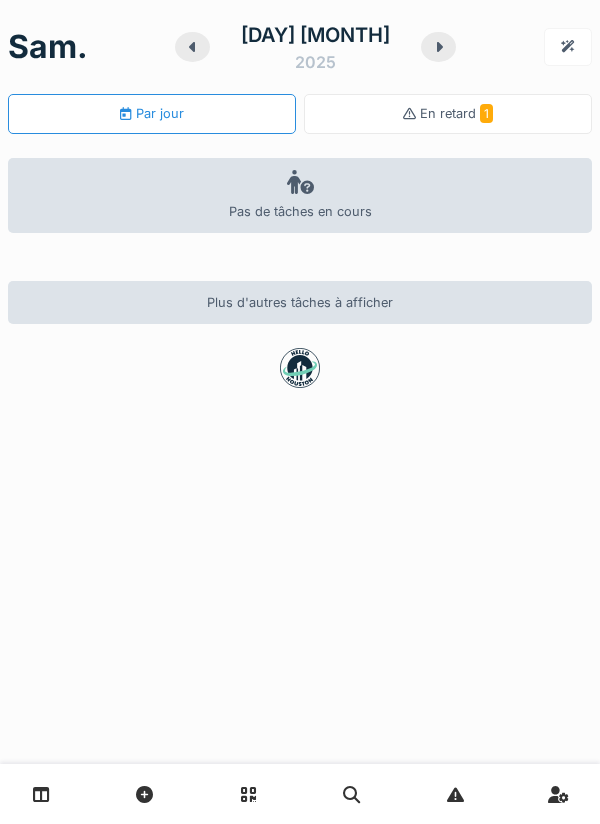 click 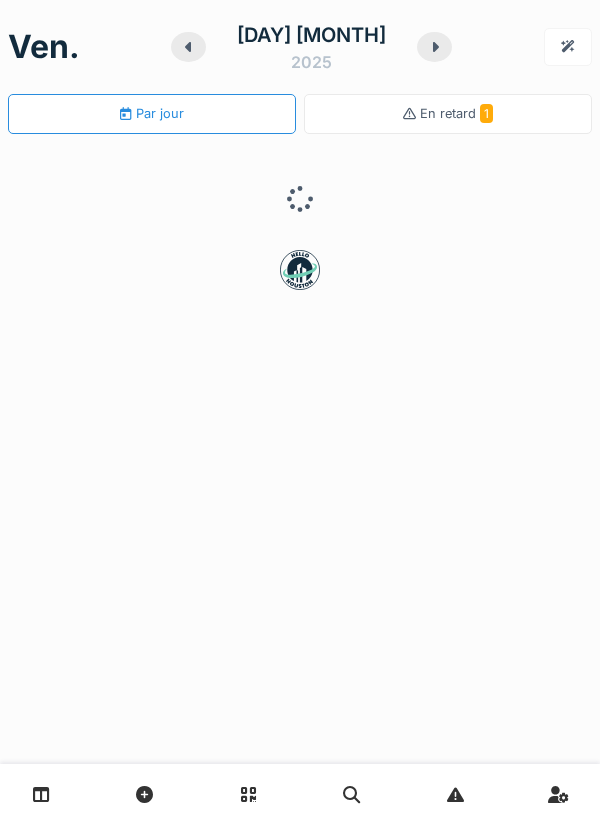 click on "ven. 1 août 2025   Par jour   En retard   1" at bounding box center (300, 412) 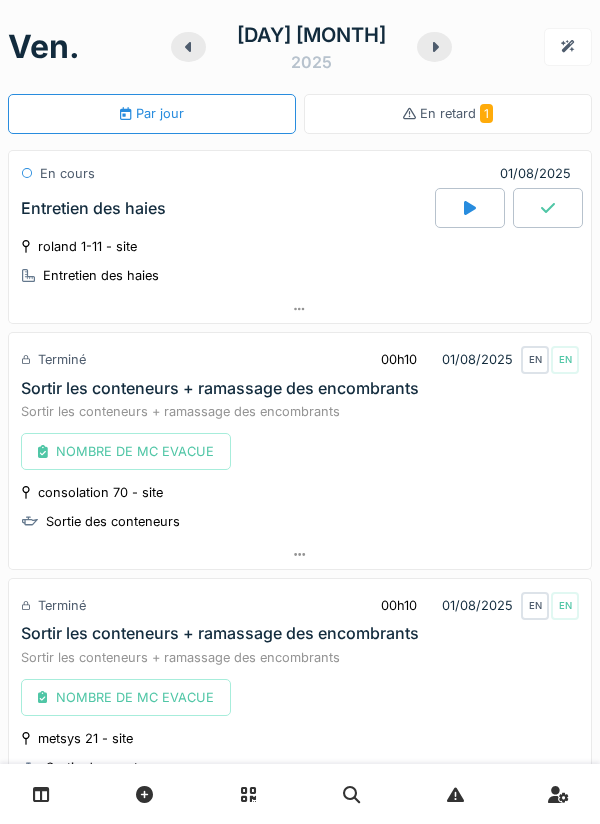 click on "En retard   1" at bounding box center (448, 114) 